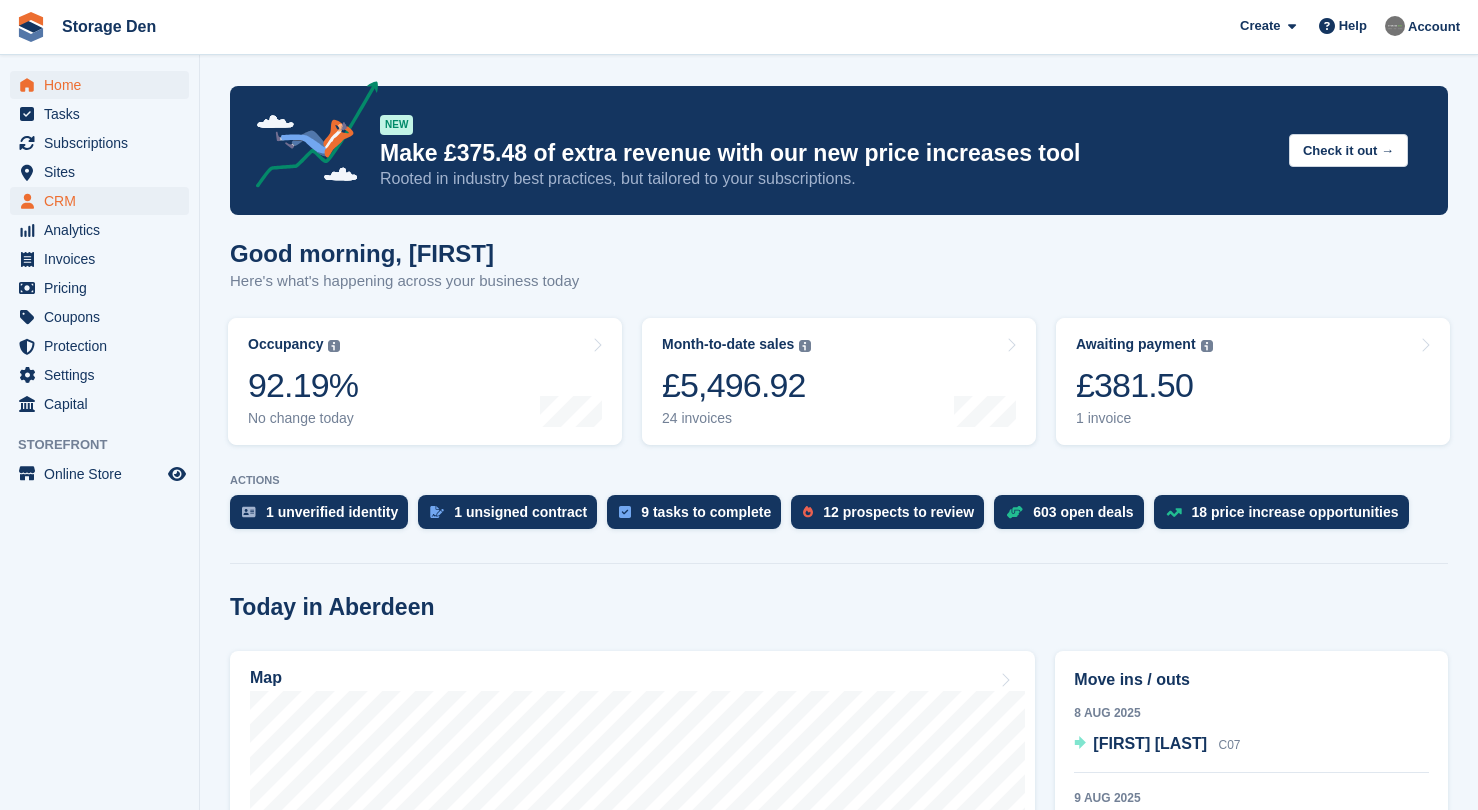 scroll, scrollTop: 0, scrollLeft: 0, axis: both 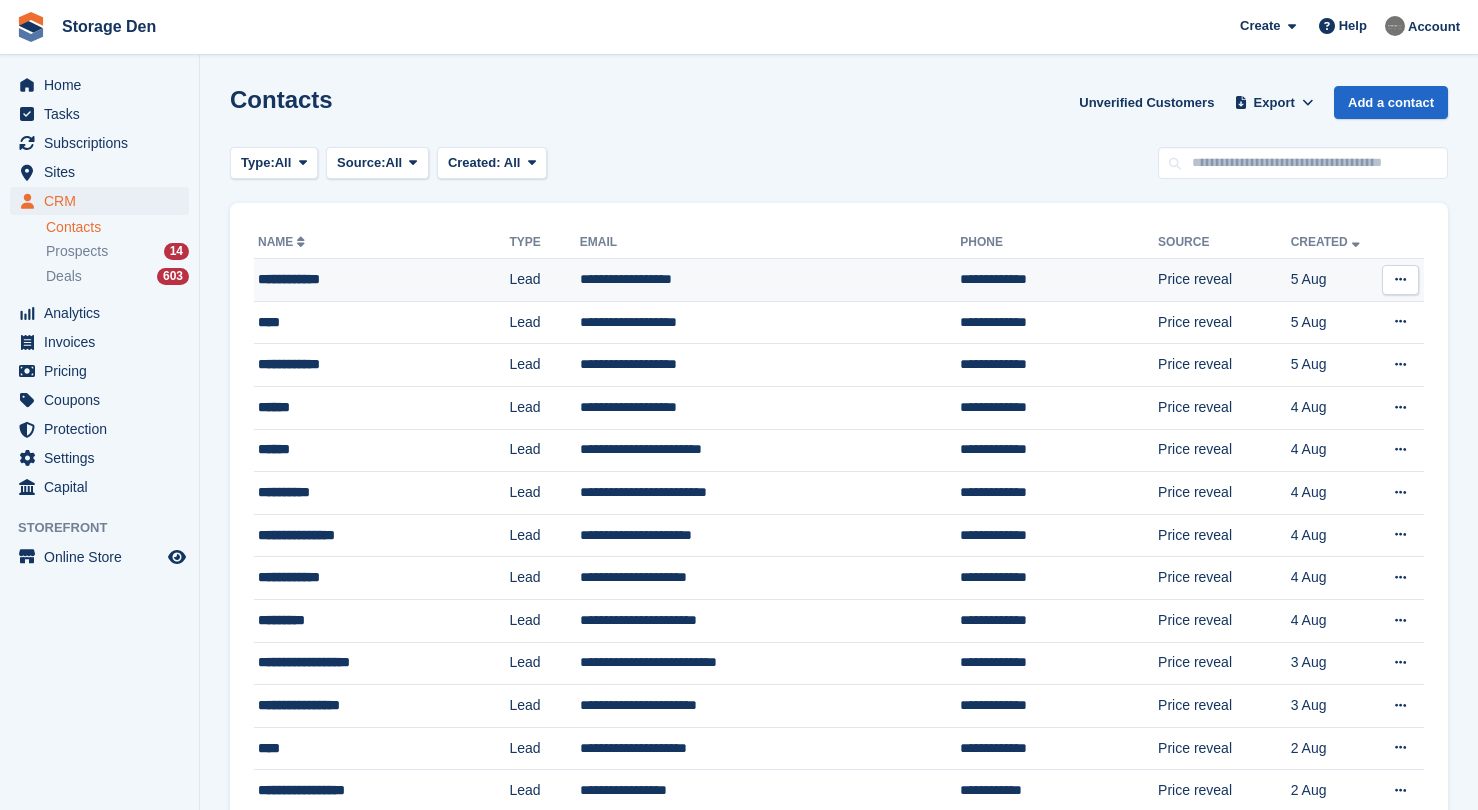 click on "**********" at bounding box center [366, 279] 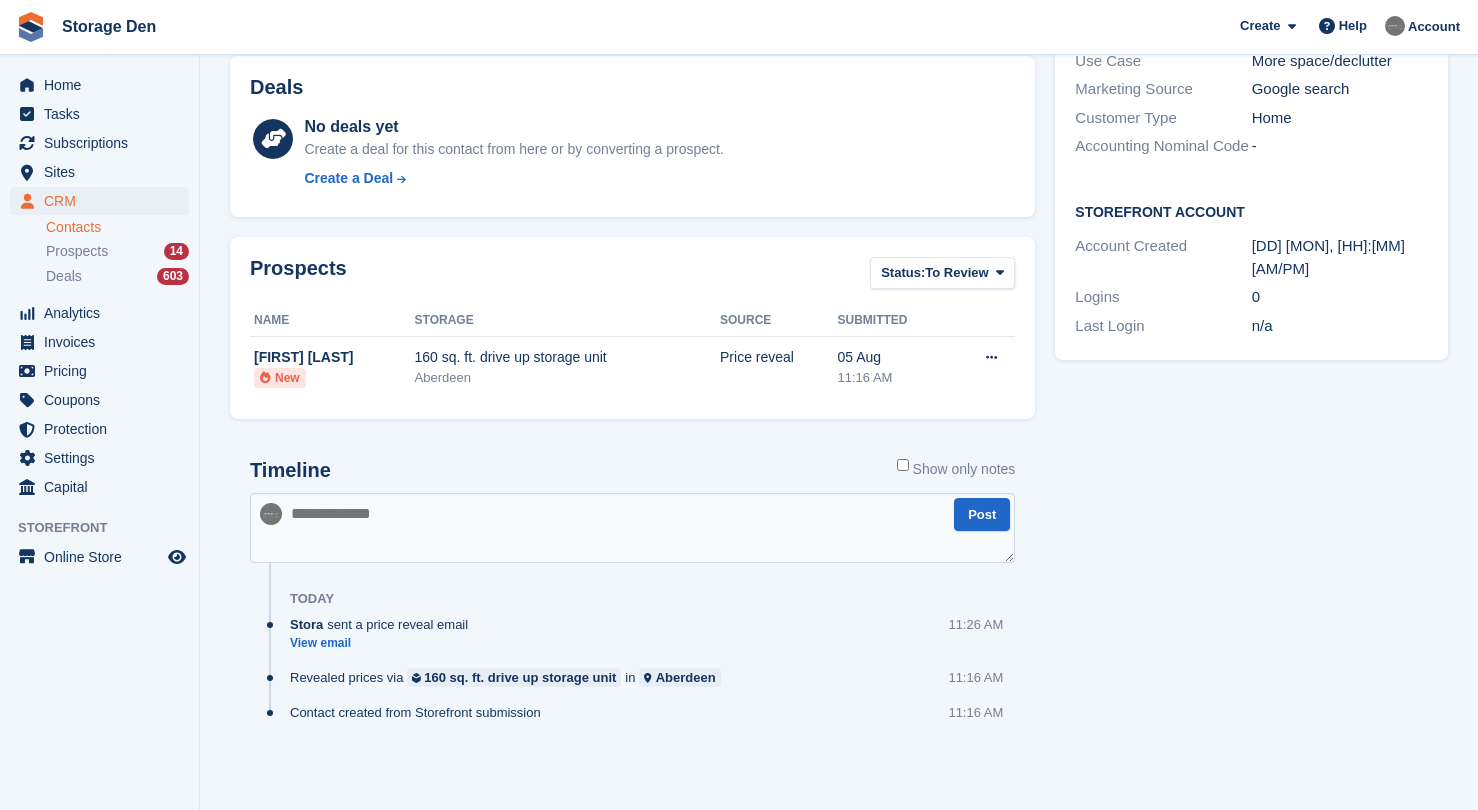 scroll, scrollTop: 462, scrollLeft: 0, axis: vertical 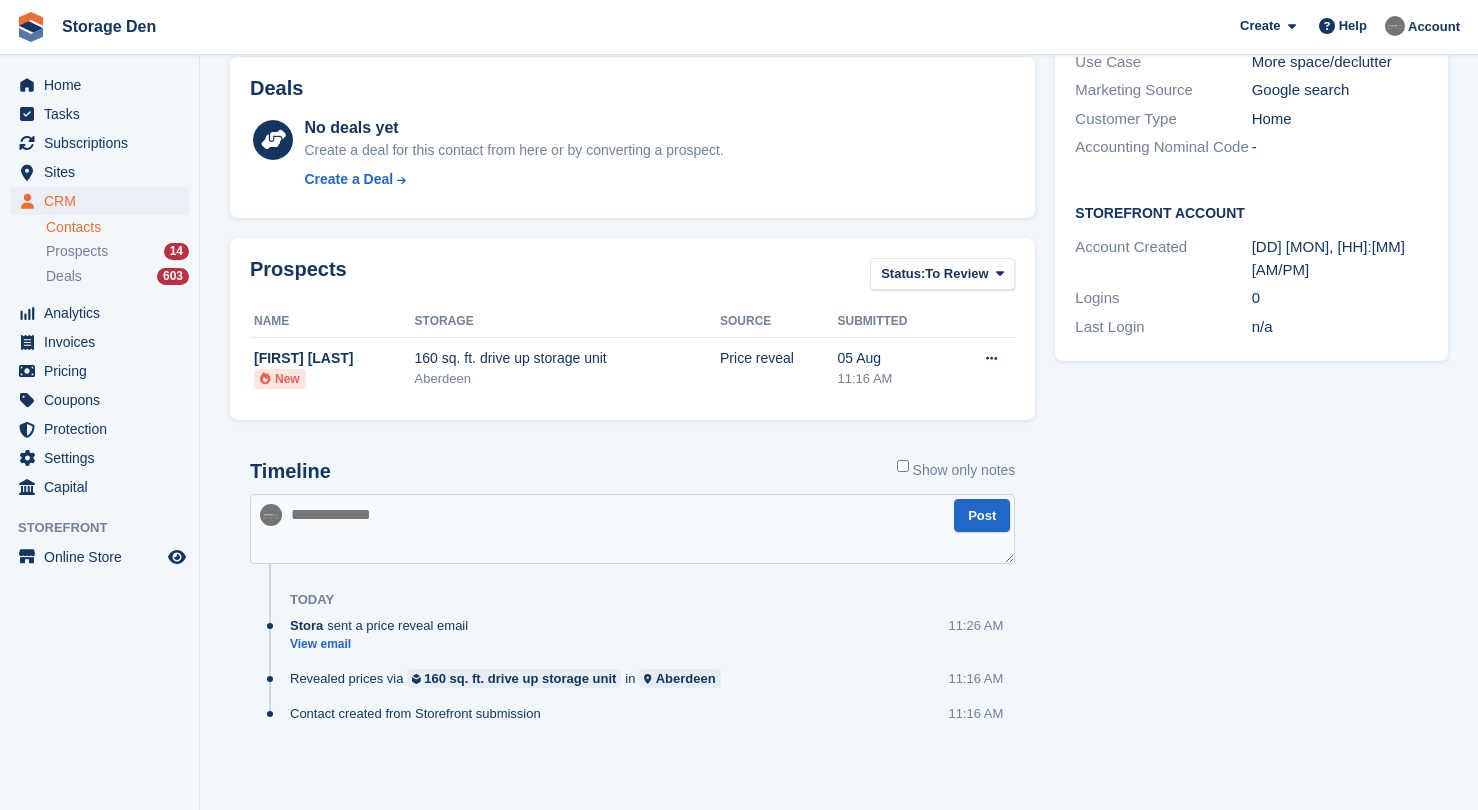 click at bounding box center [632, 529] 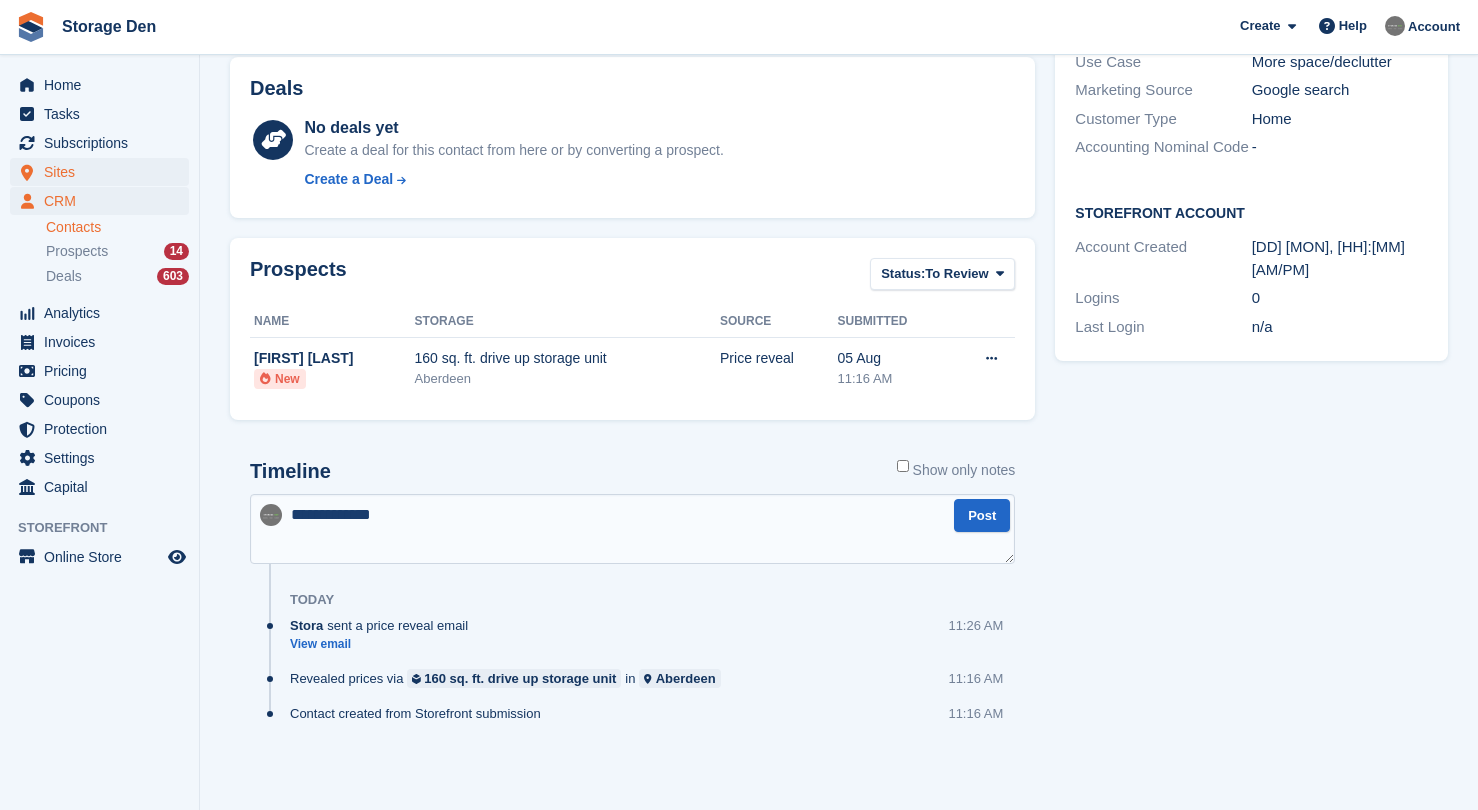 type on "**********" 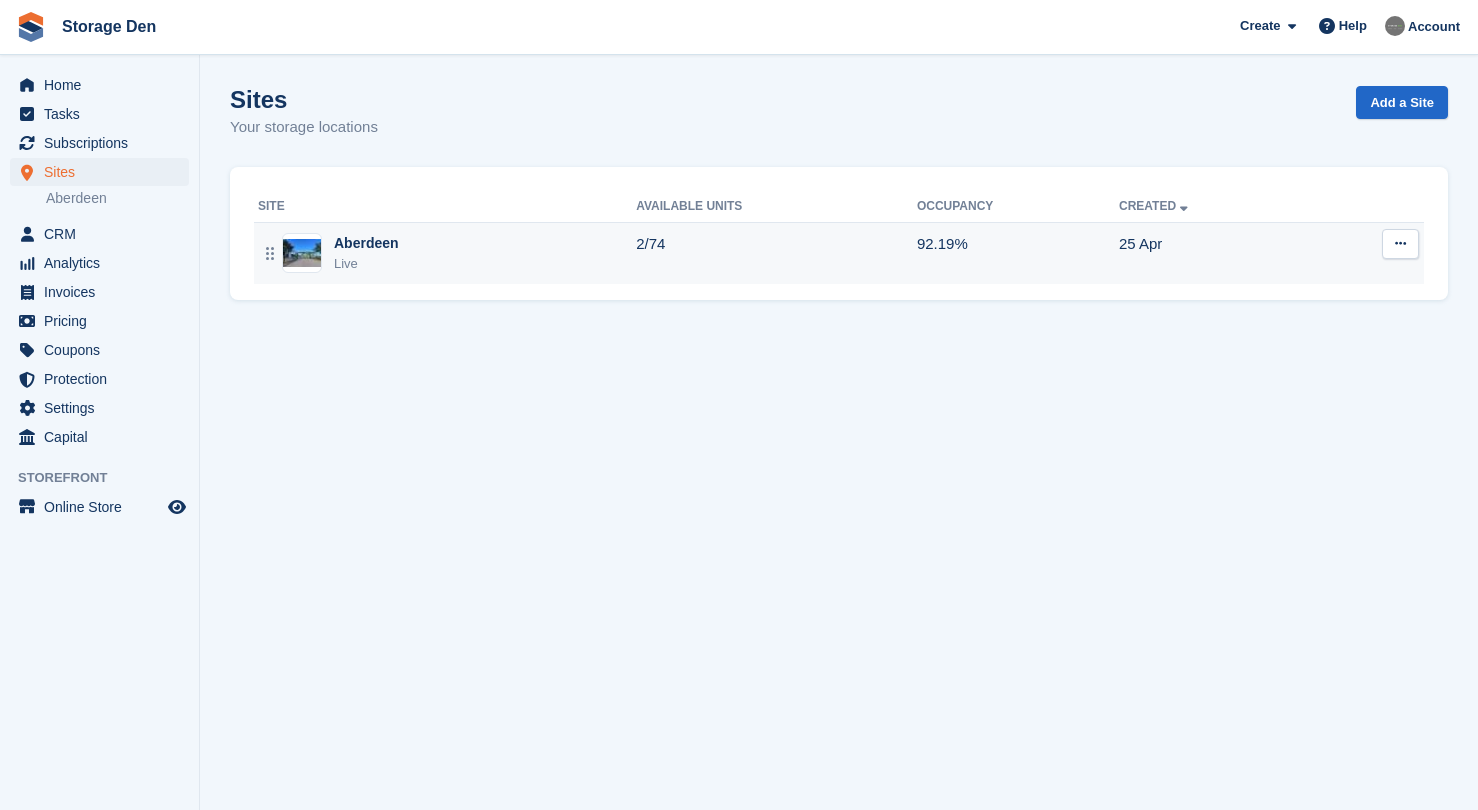 click on "Aberdeen
Live" at bounding box center [447, 253] 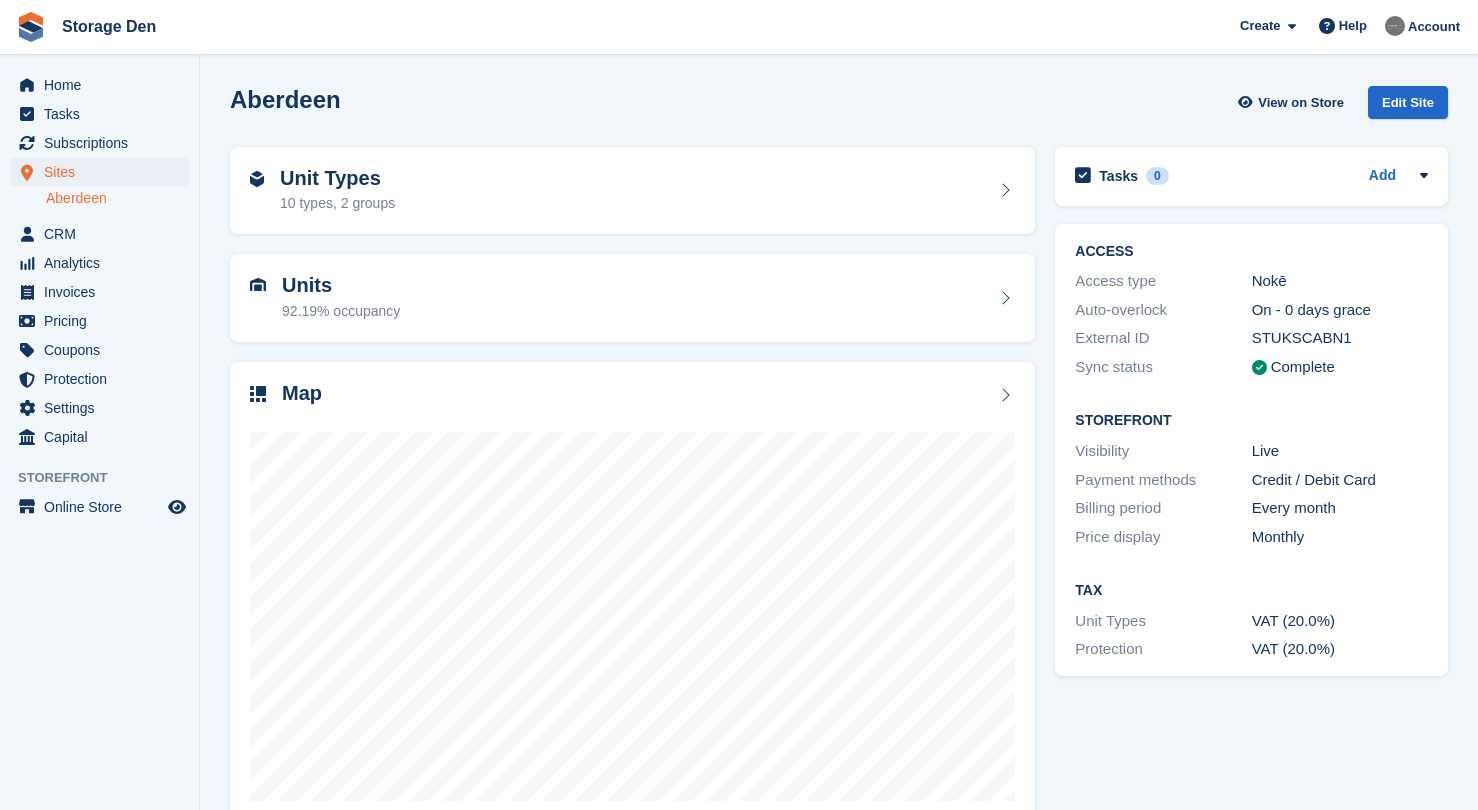 scroll, scrollTop: 0, scrollLeft: 0, axis: both 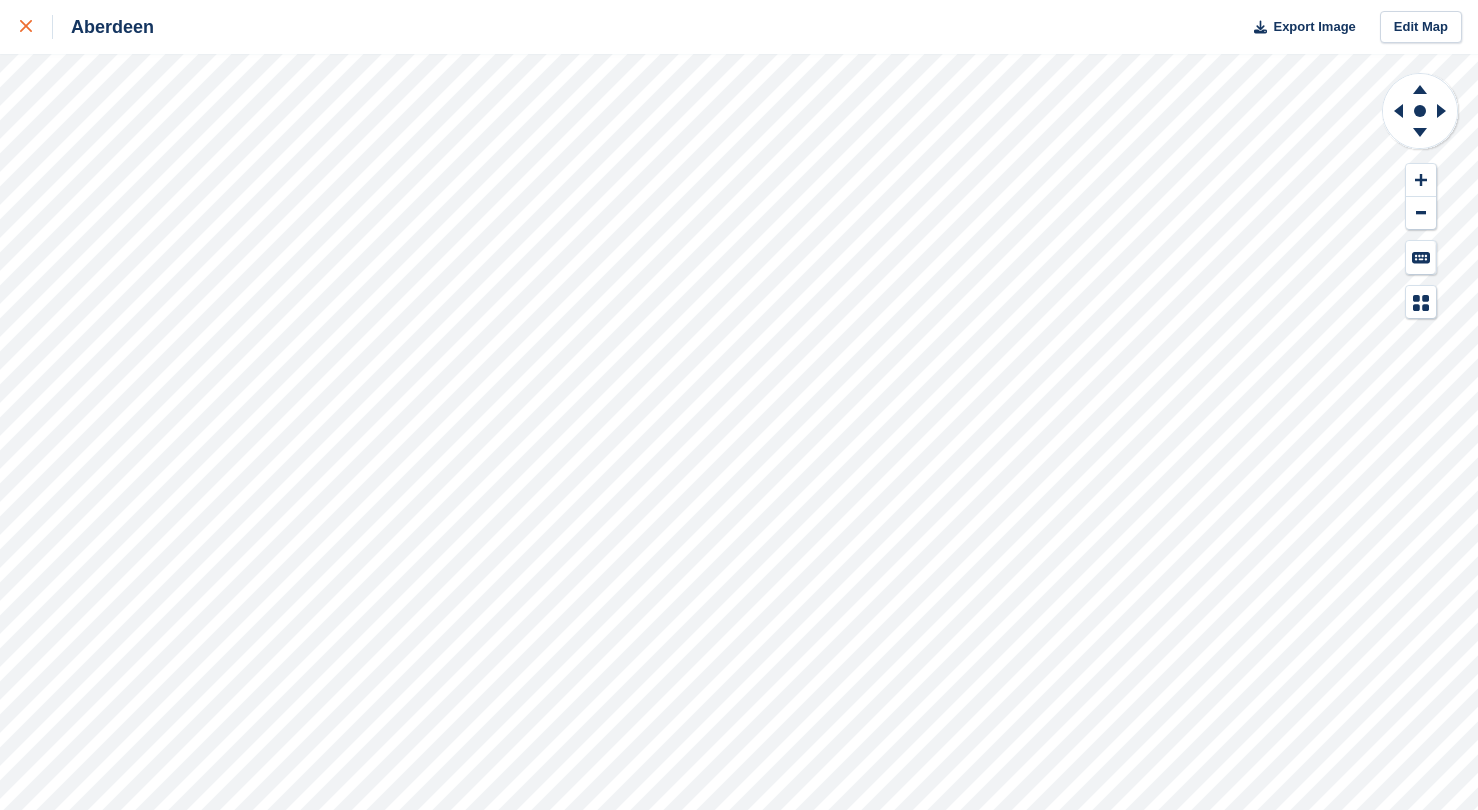 click 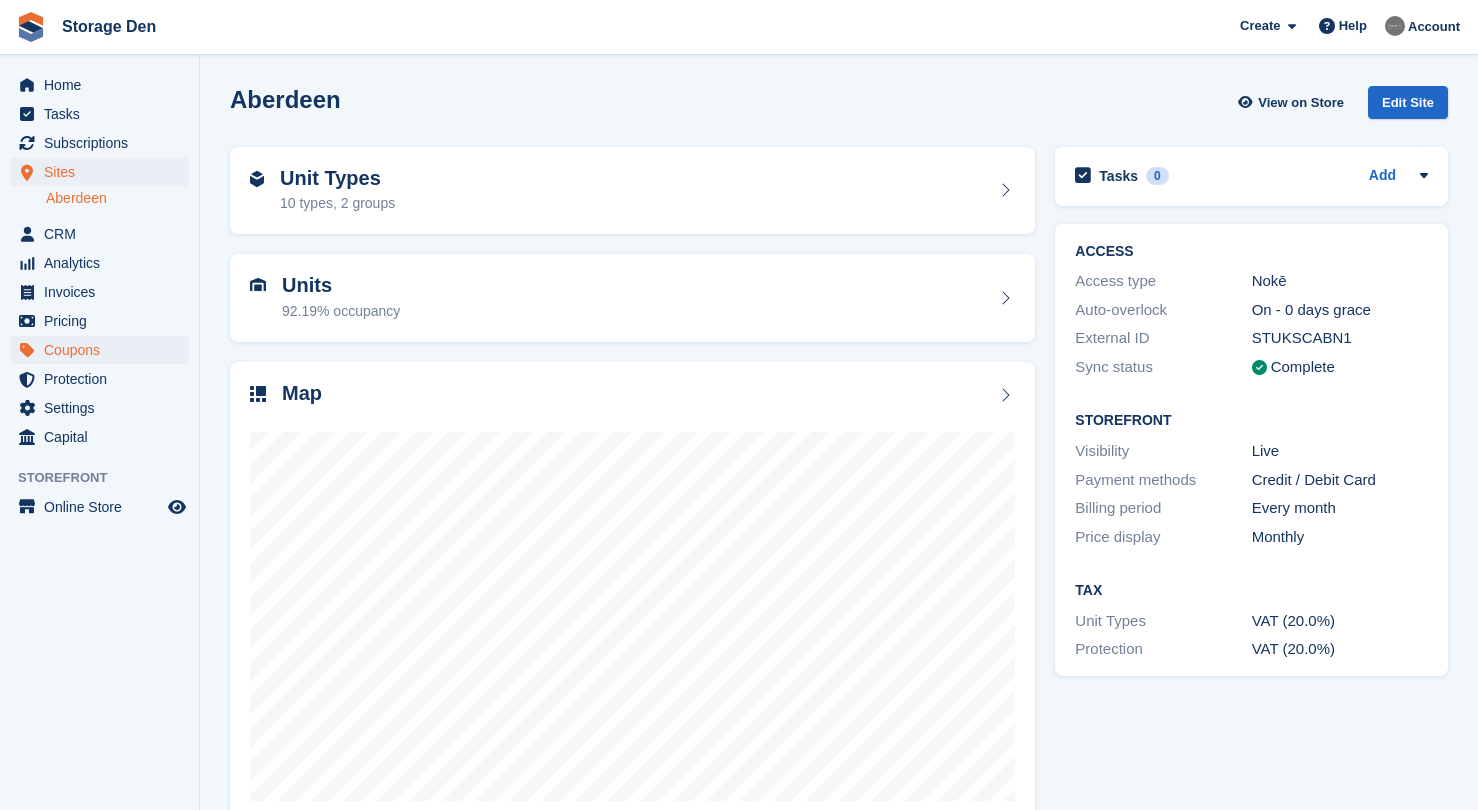 scroll, scrollTop: 0, scrollLeft: 0, axis: both 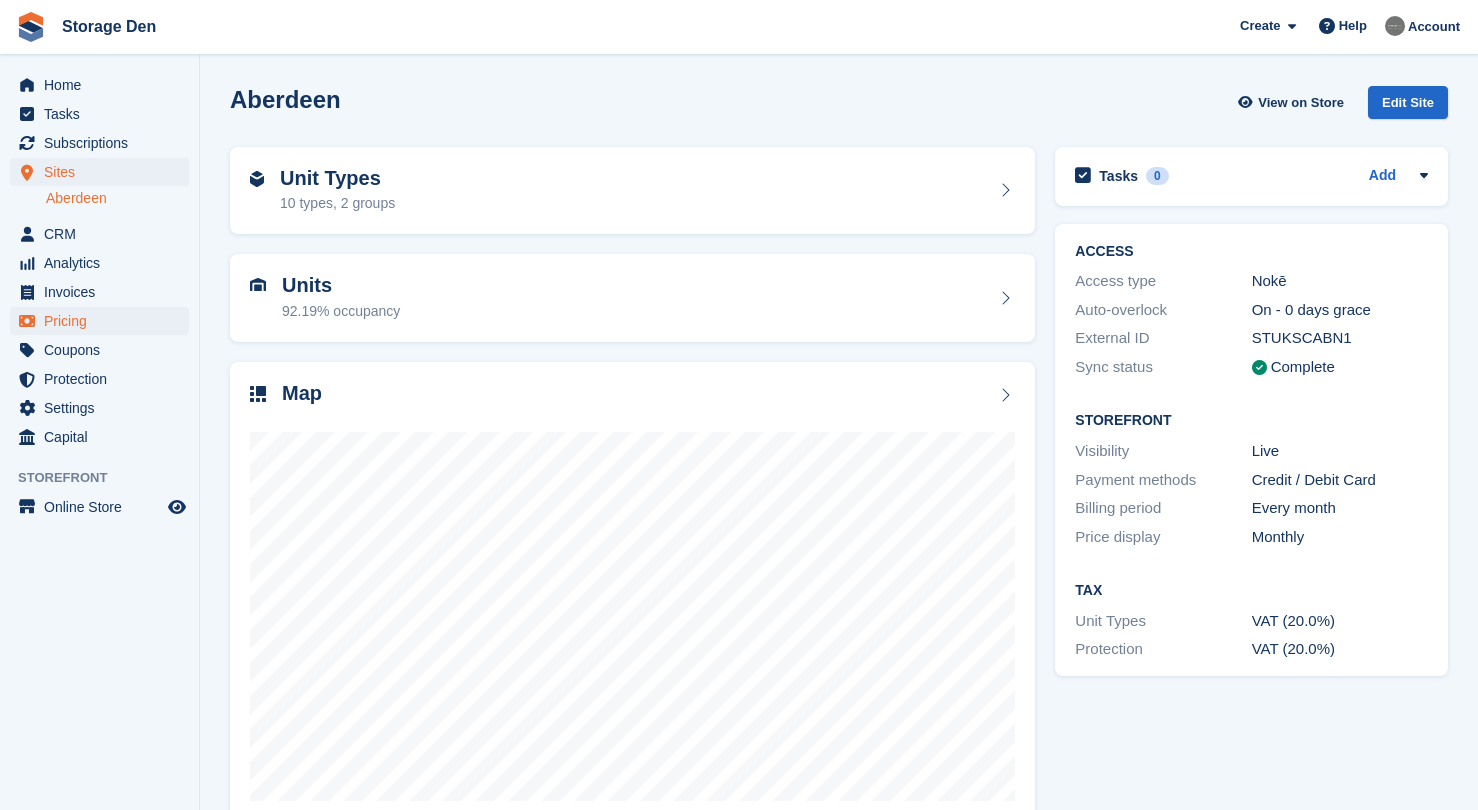 click on "Pricing" at bounding box center (104, 321) 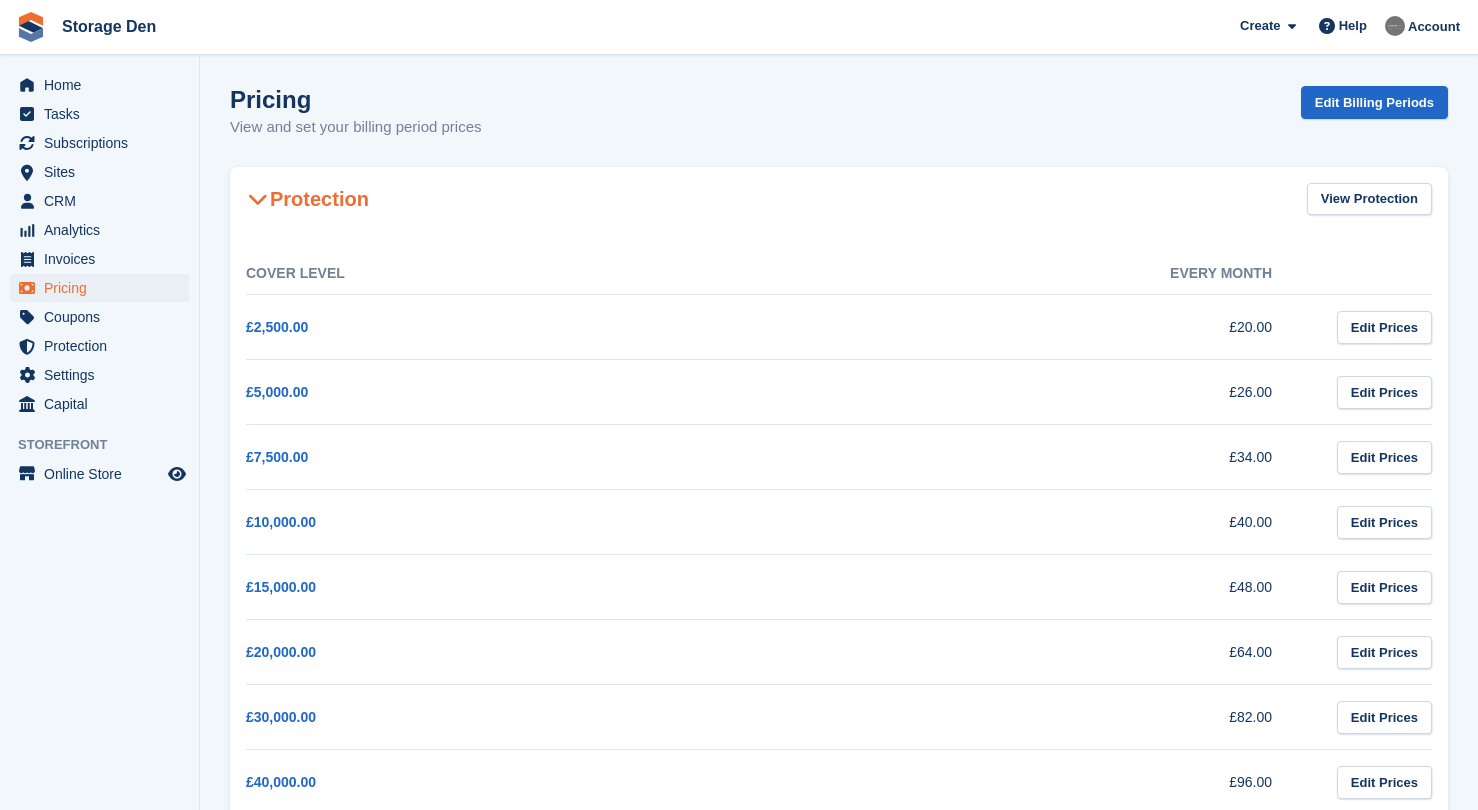 scroll, scrollTop: 0, scrollLeft: 0, axis: both 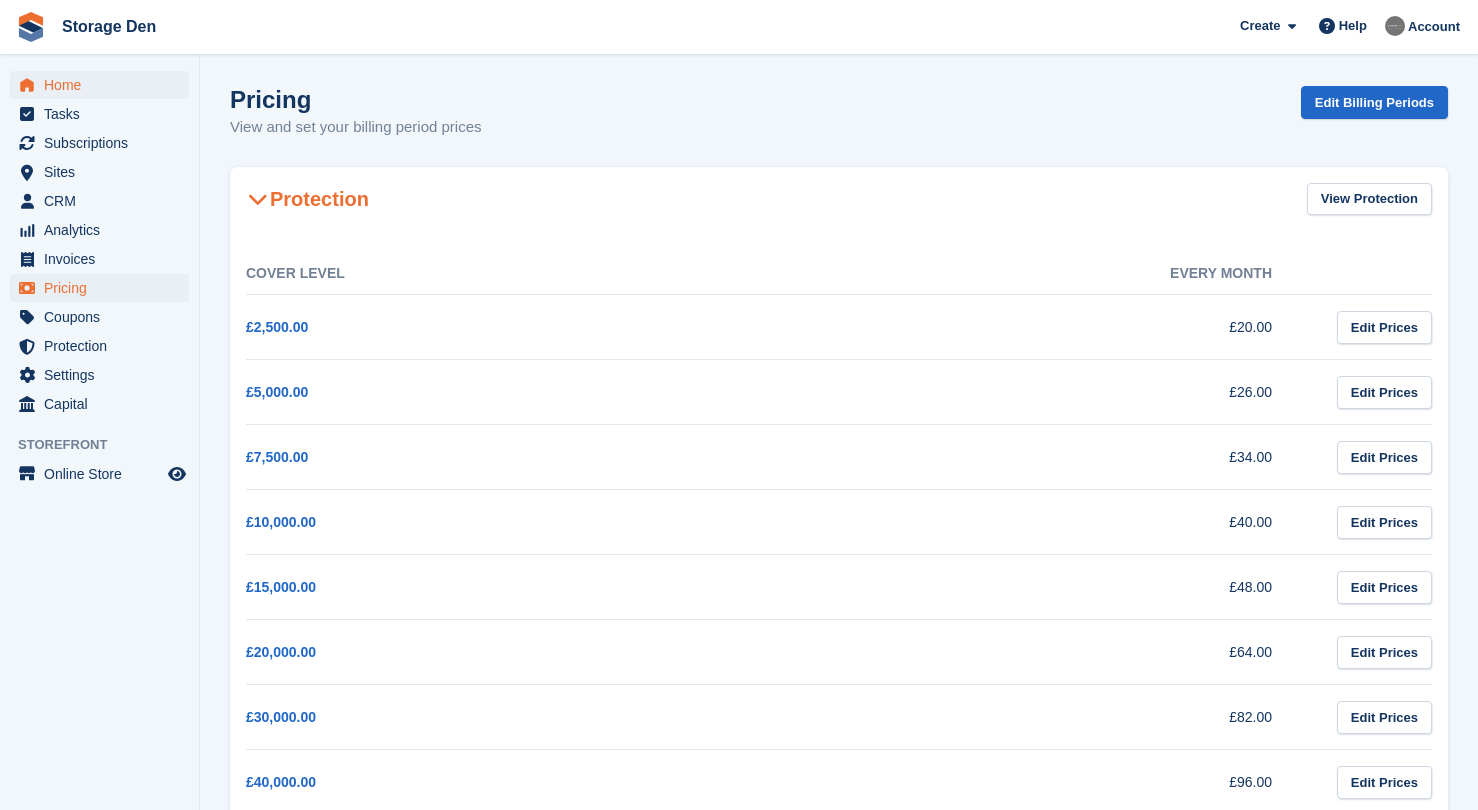 click on "Home" at bounding box center [104, 85] 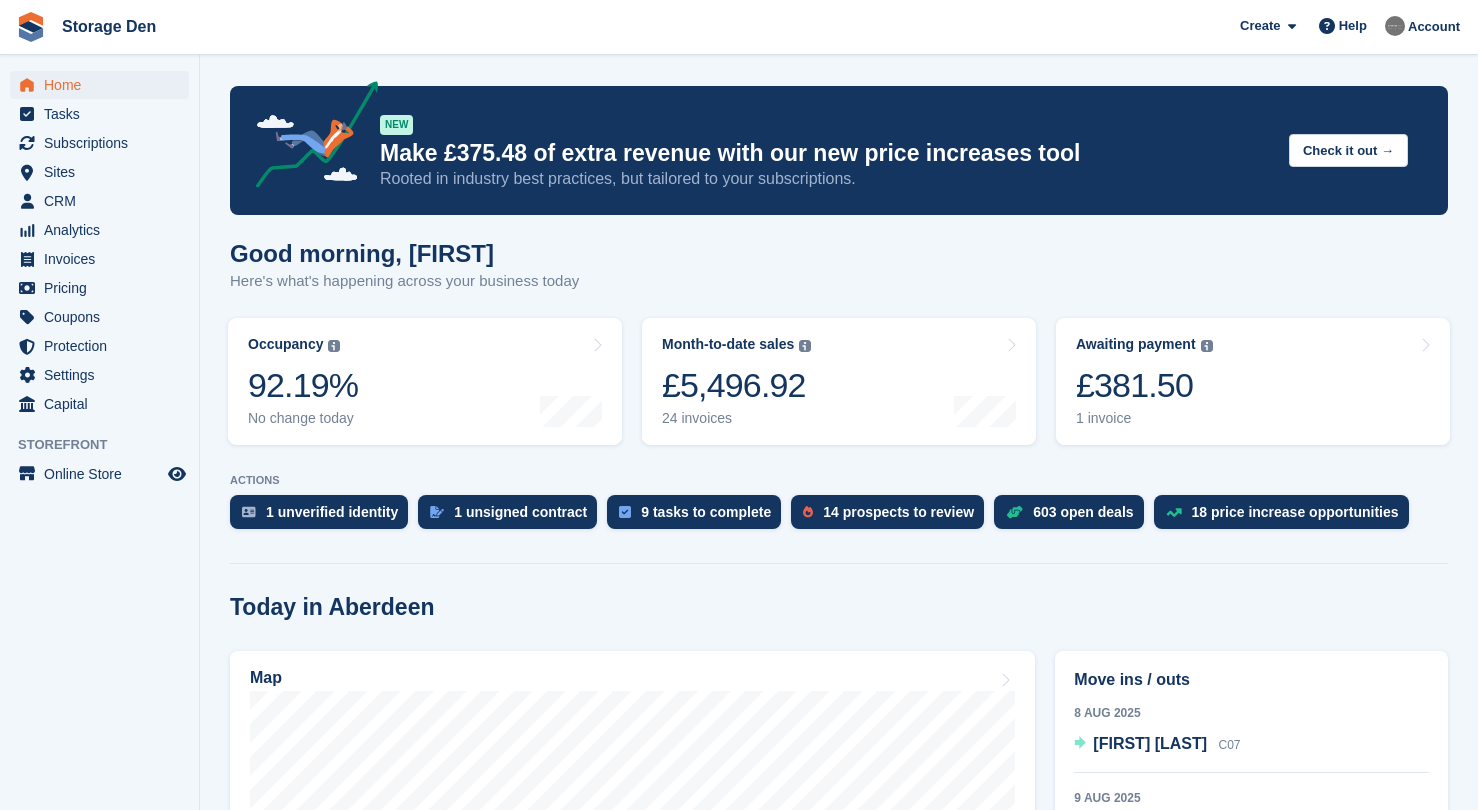 scroll, scrollTop: 467, scrollLeft: 0, axis: vertical 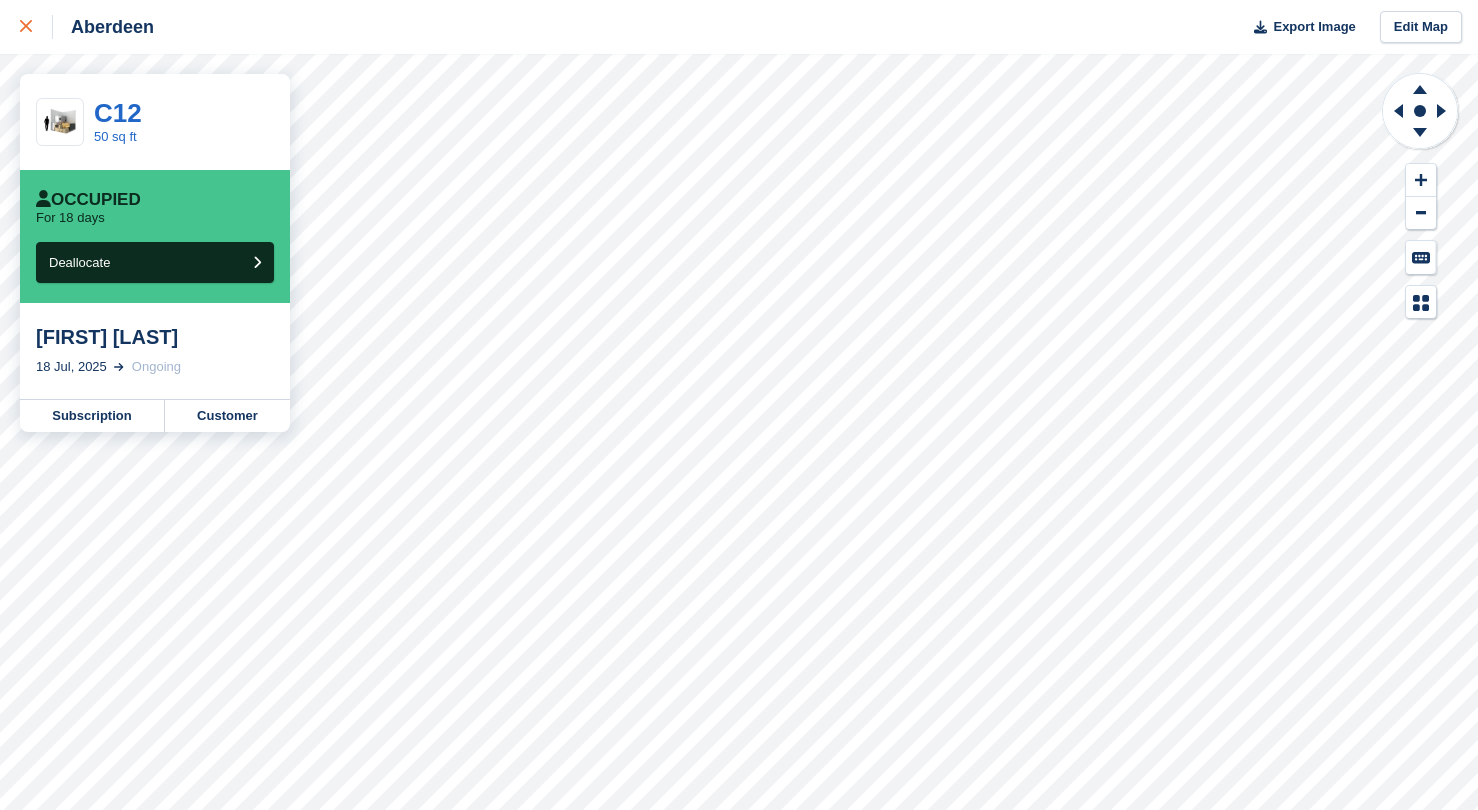 click at bounding box center (26, 27) 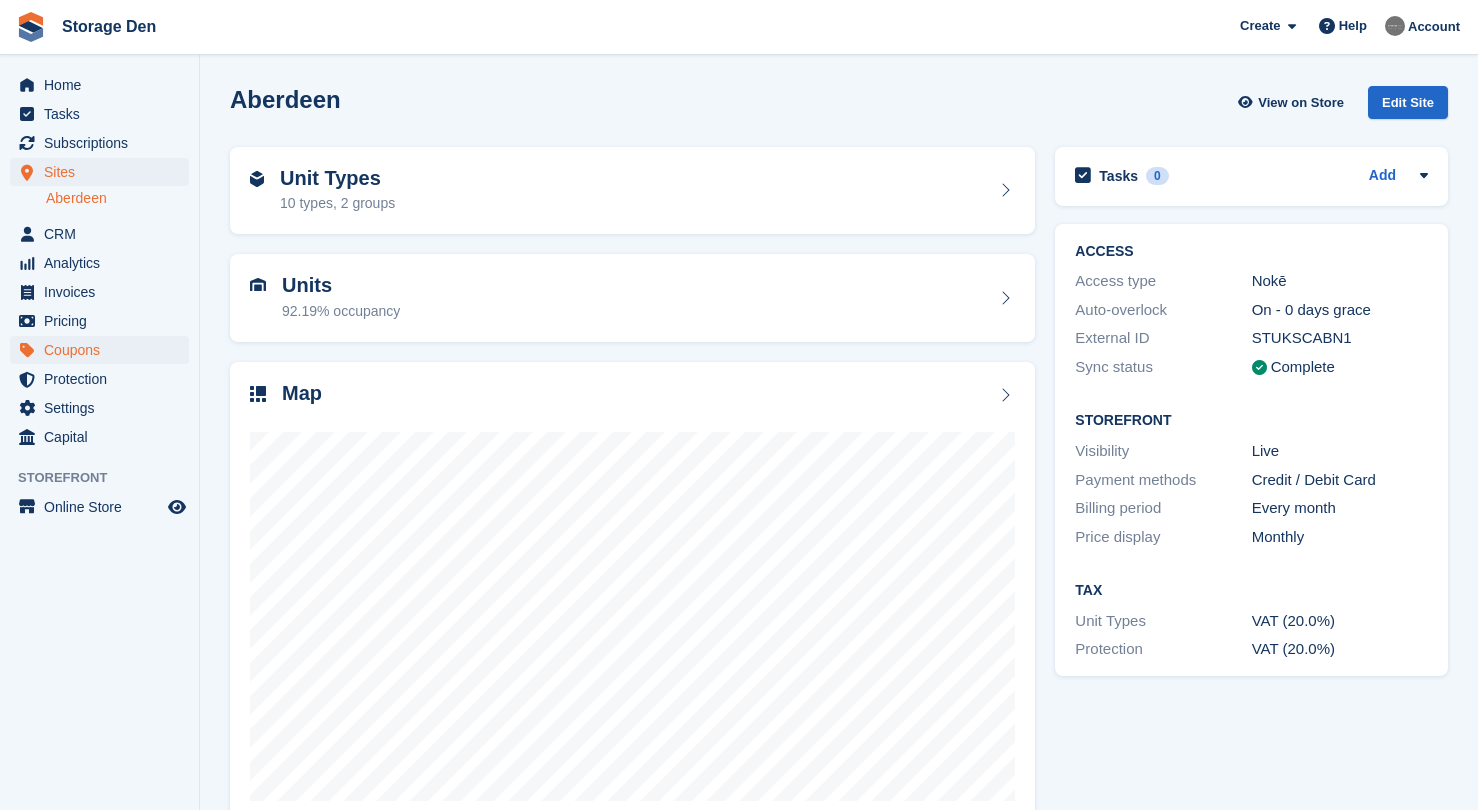 scroll, scrollTop: 0, scrollLeft: 0, axis: both 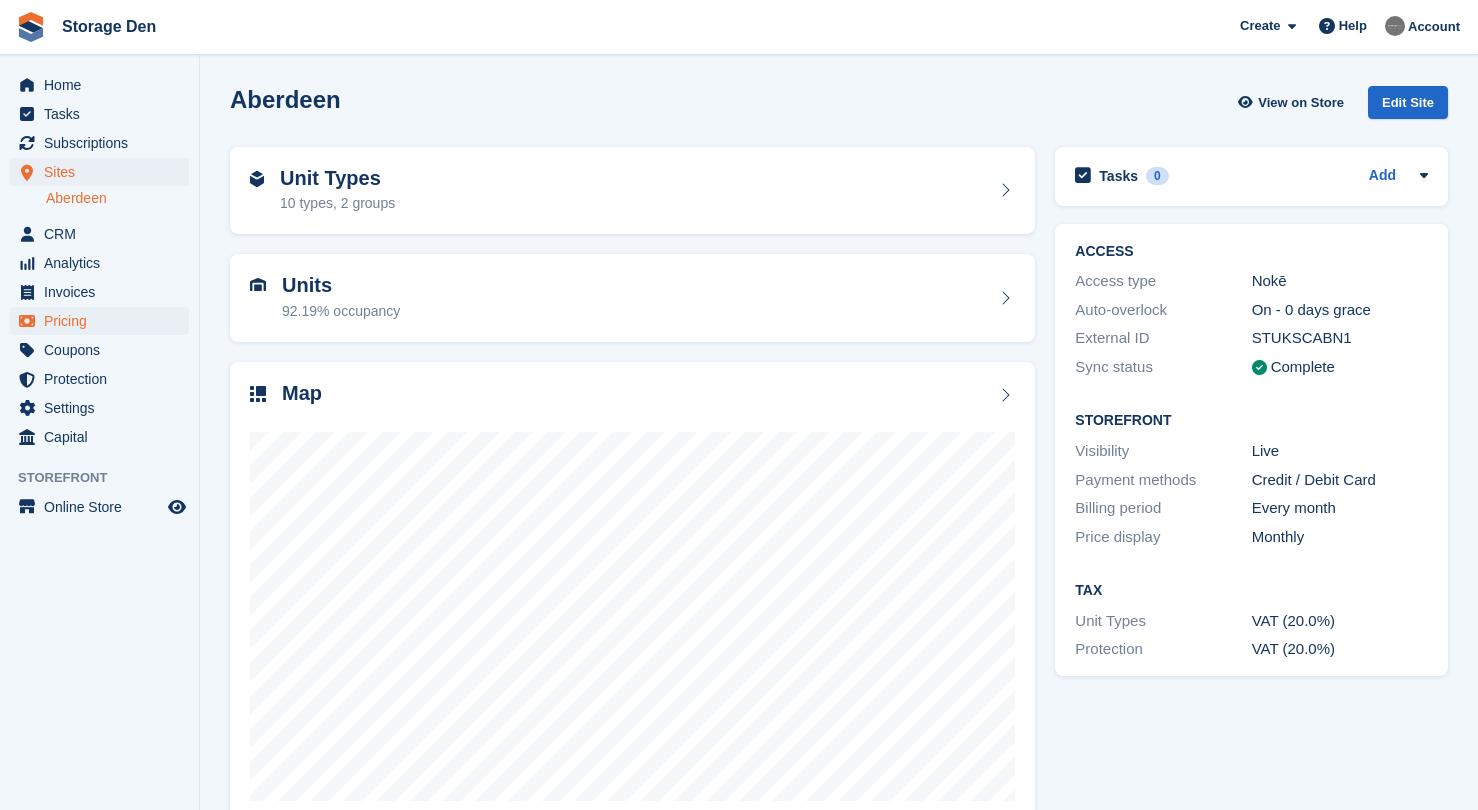 click on "Pricing" at bounding box center (104, 321) 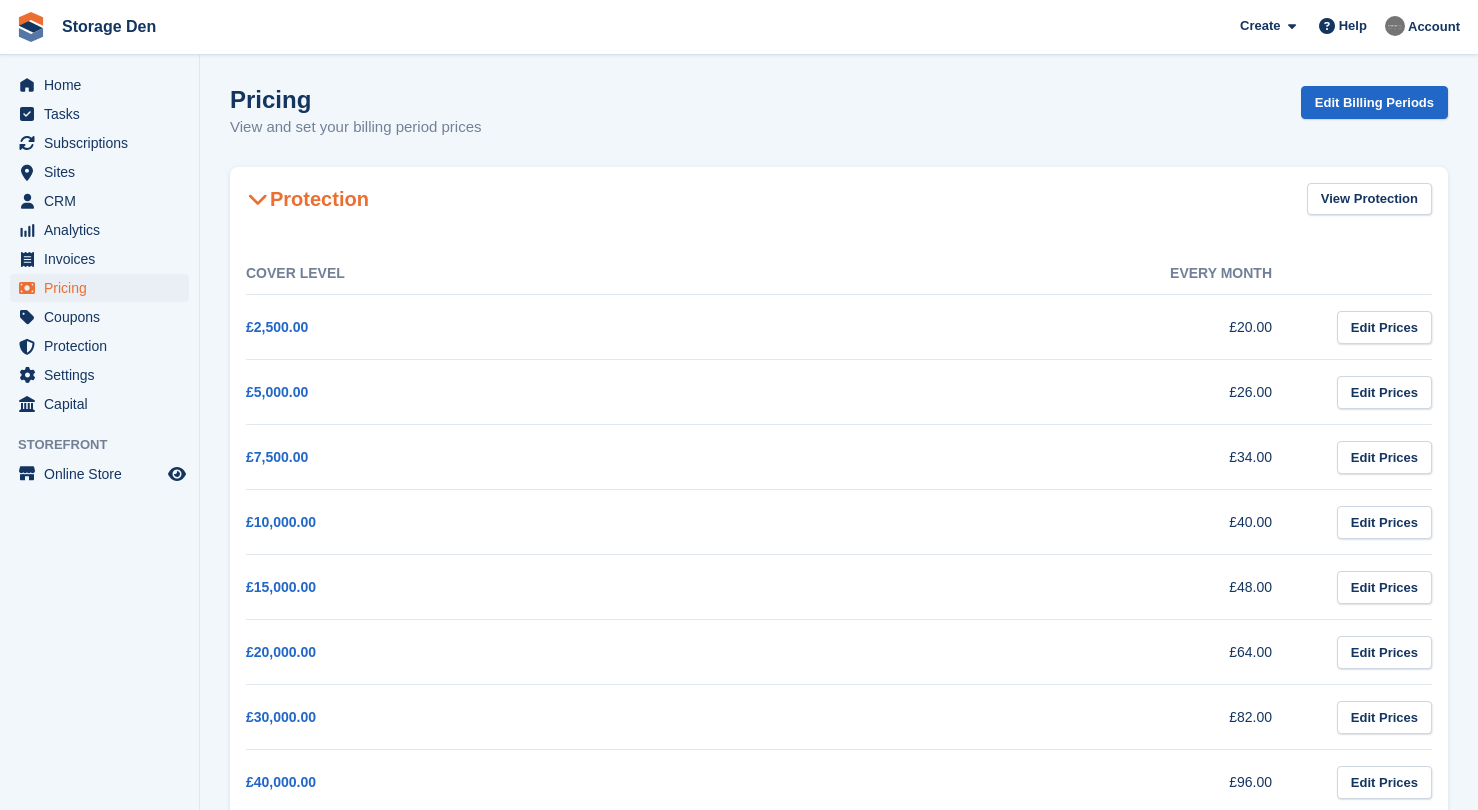 scroll, scrollTop: 779, scrollLeft: 0, axis: vertical 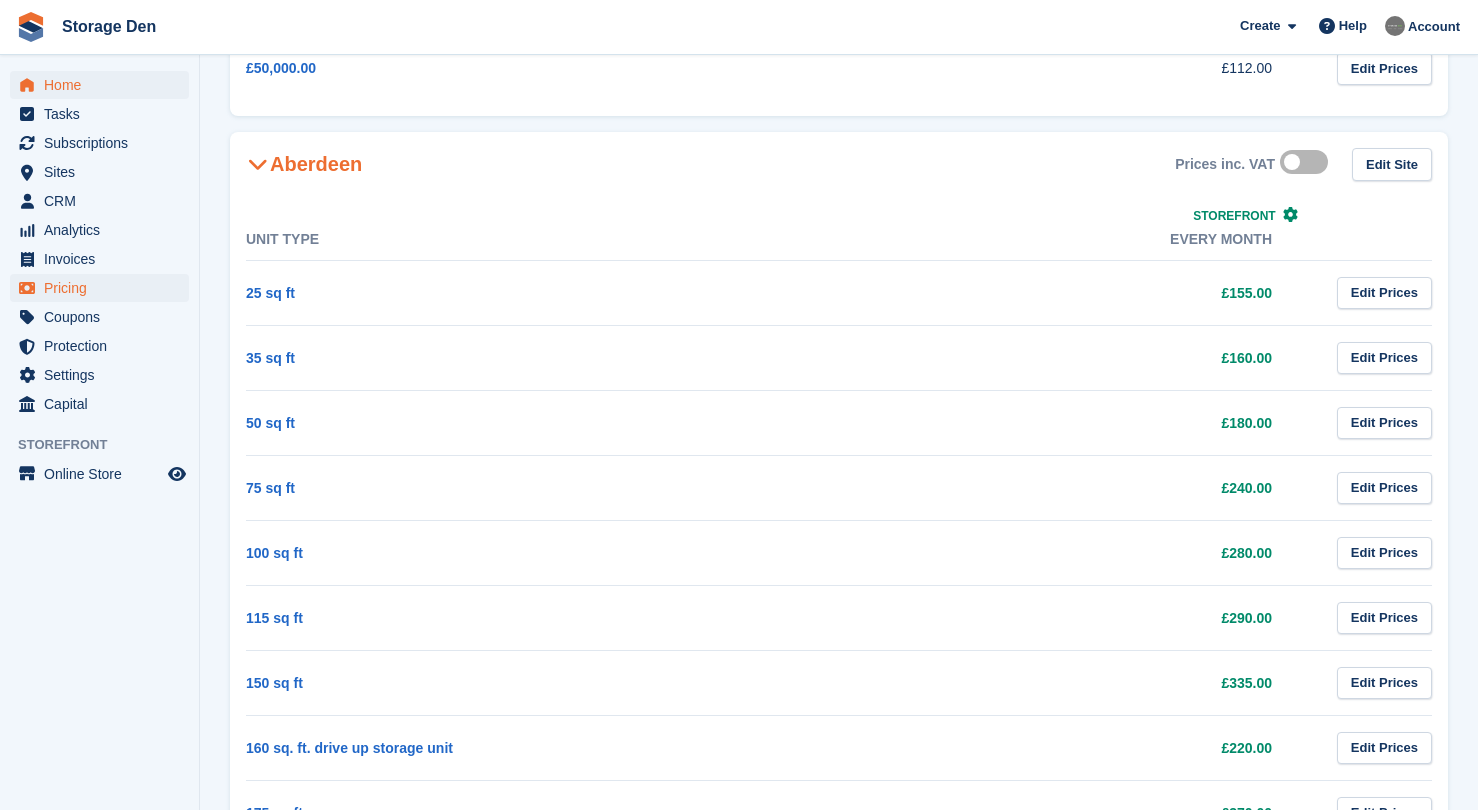 click on "Home" at bounding box center [104, 85] 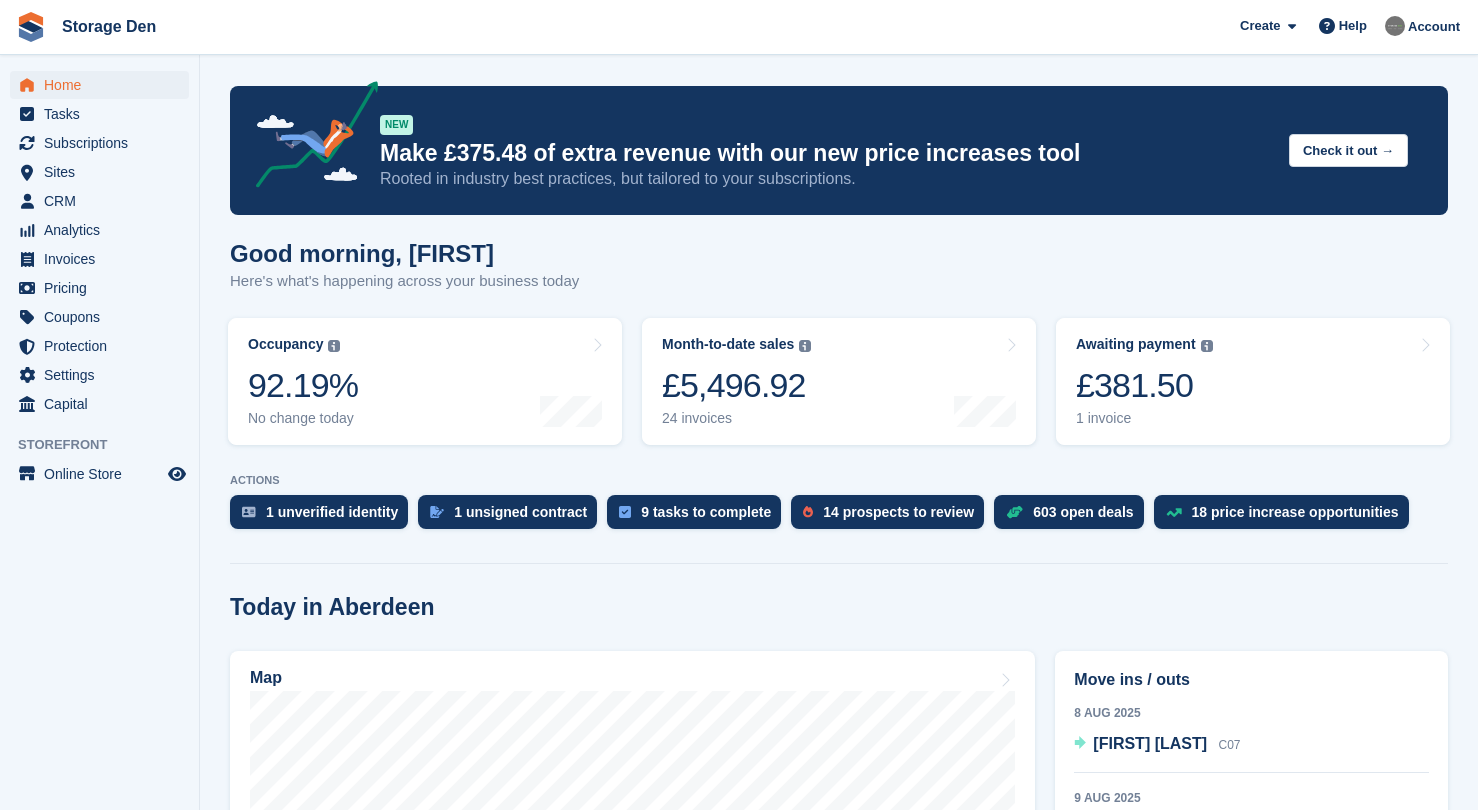 scroll, scrollTop: 0, scrollLeft: 0, axis: both 